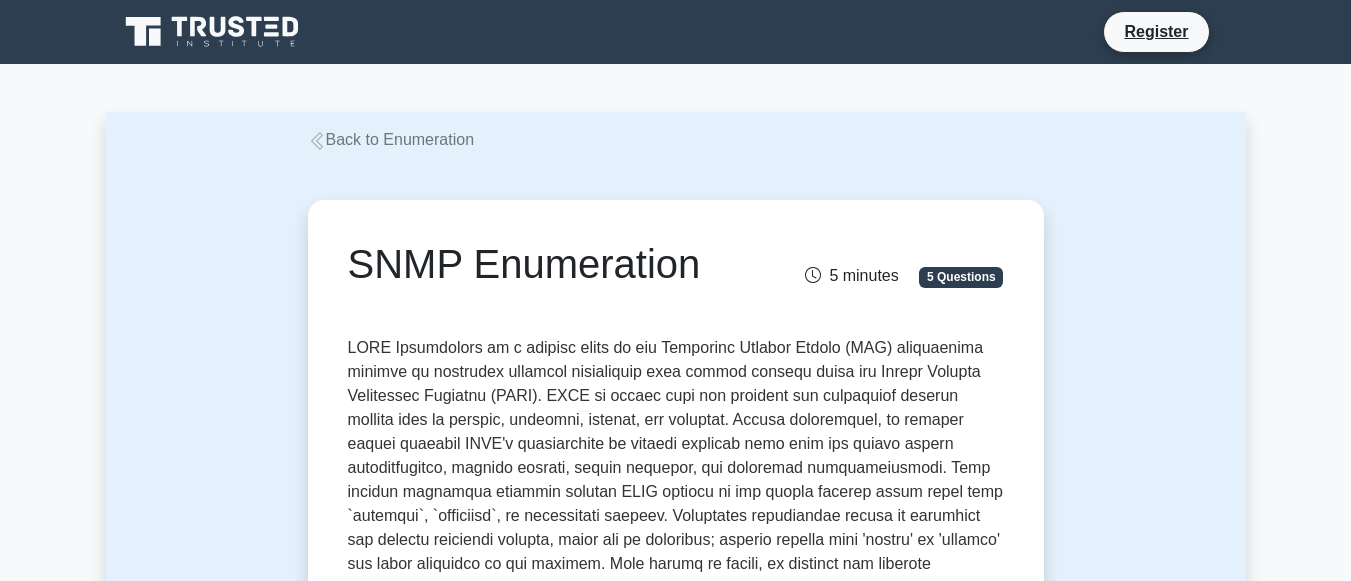 scroll, scrollTop: 0, scrollLeft: 0, axis: both 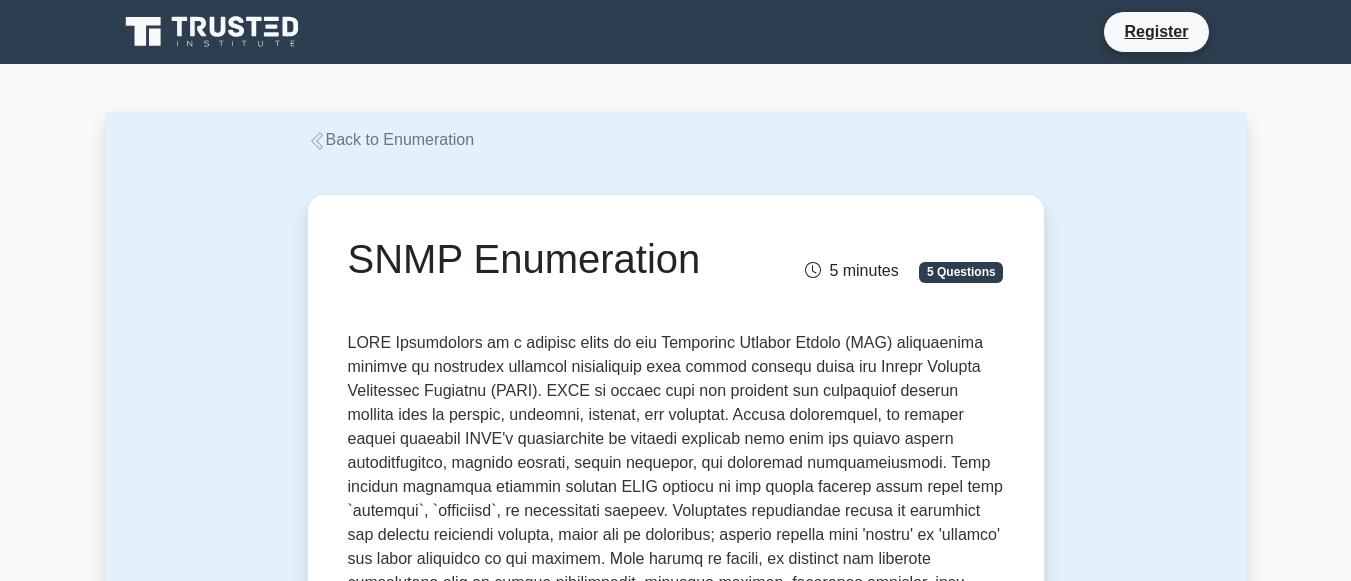 drag, startPoint x: 352, startPoint y: 252, endPoint x: 705, endPoint y: 252, distance: 353 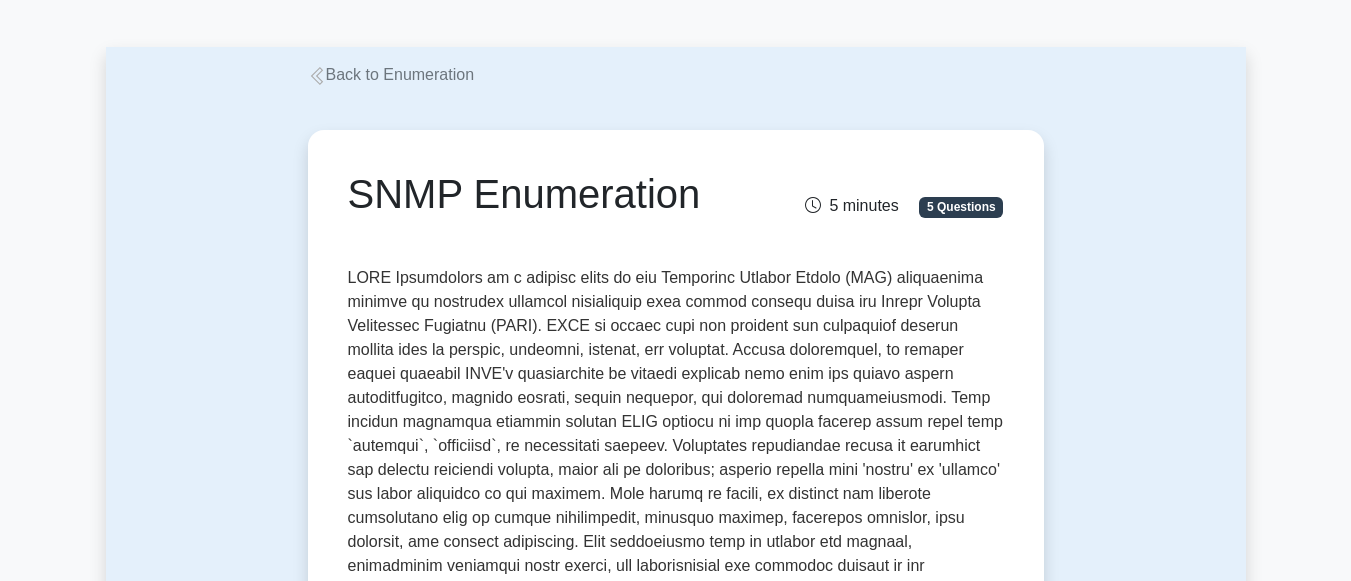 scroll, scrollTop: 100, scrollLeft: 0, axis: vertical 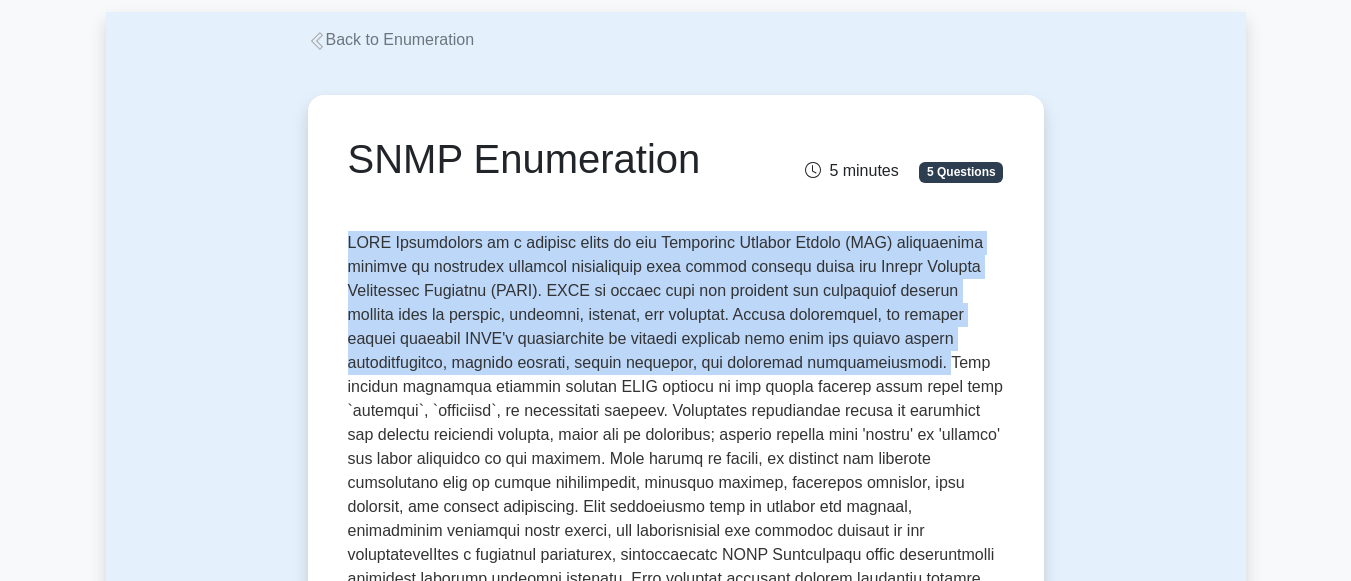drag, startPoint x: 347, startPoint y: 245, endPoint x: 894, endPoint y: 364, distance: 559.7946 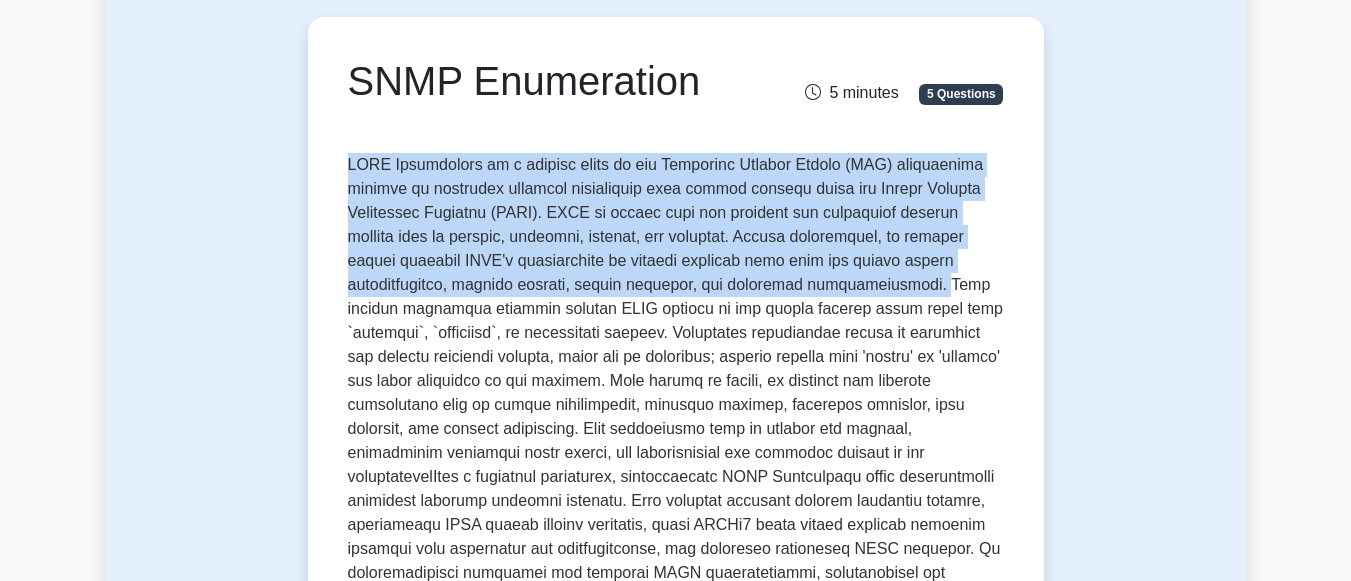 scroll, scrollTop: 200, scrollLeft: 0, axis: vertical 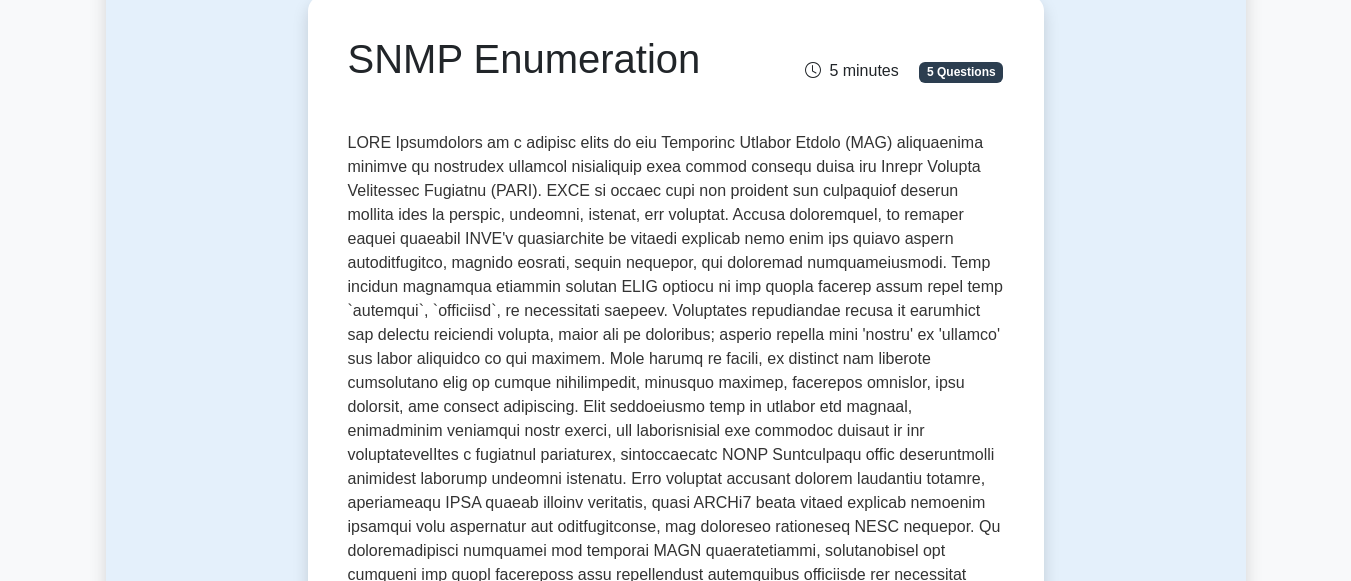 click at bounding box center [676, 395] 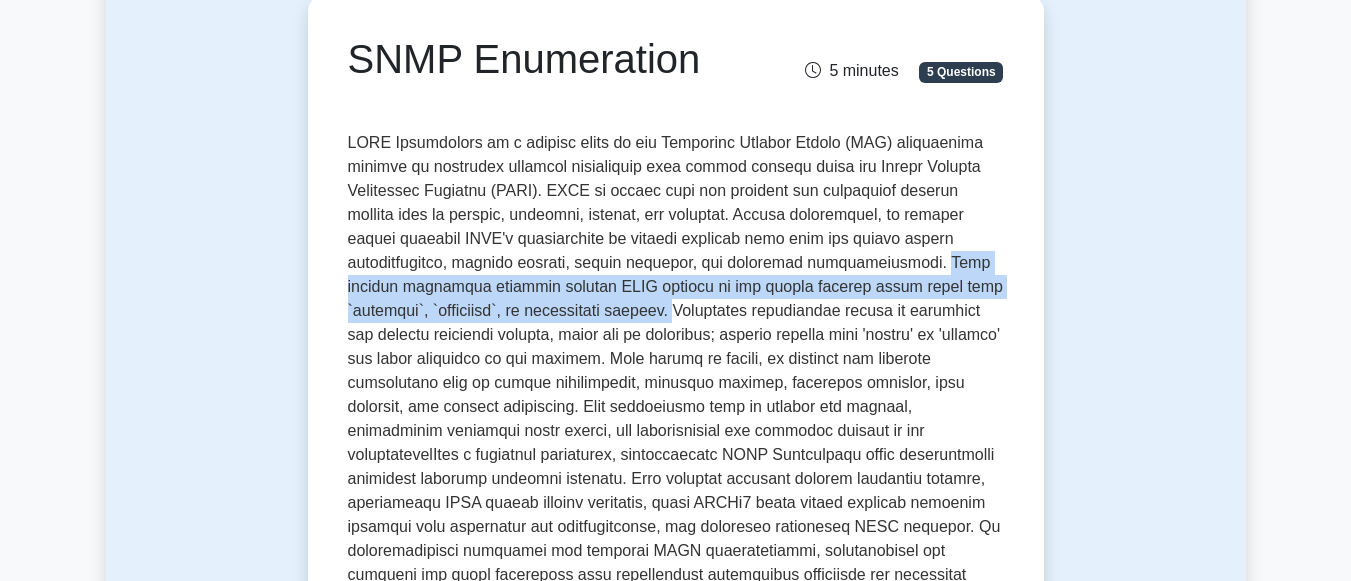 drag, startPoint x: 896, startPoint y: 260, endPoint x: 596, endPoint y: 311, distance: 304.30414 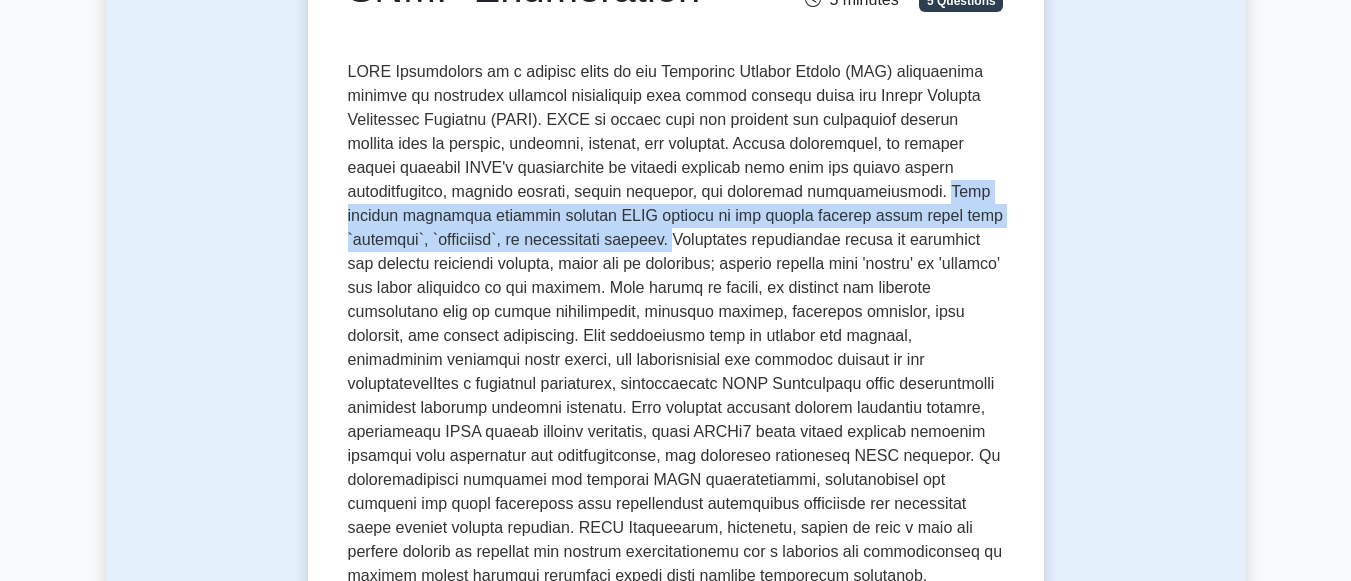 scroll, scrollTop: 400, scrollLeft: 0, axis: vertical 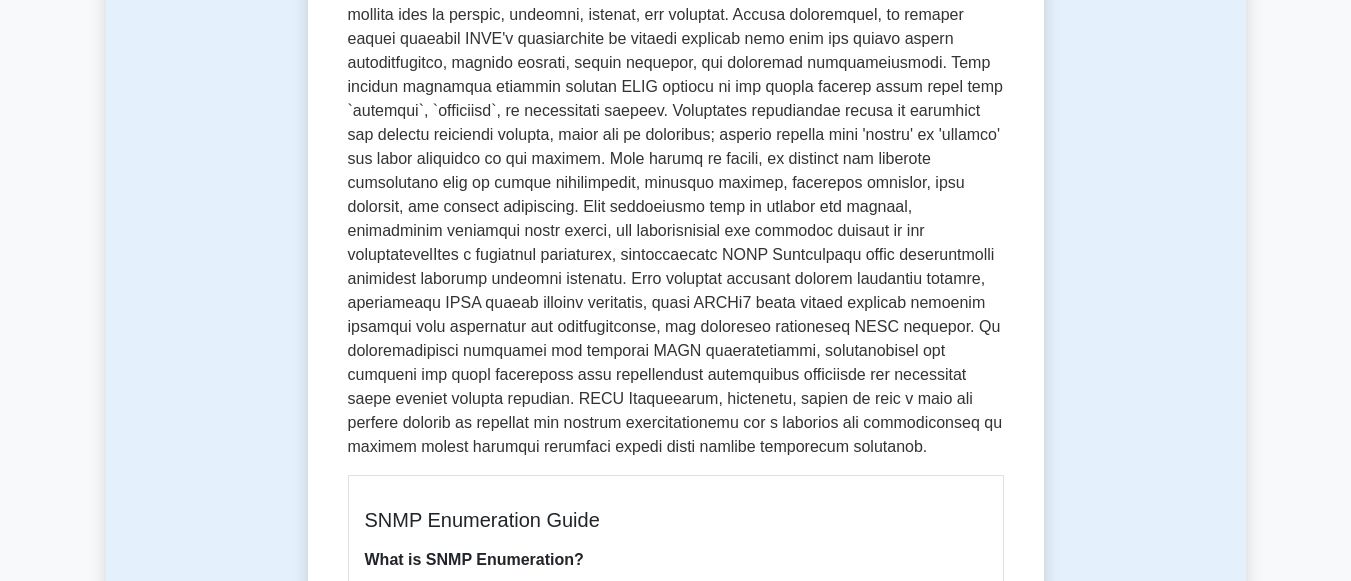 click at bounding box center [676, 195] 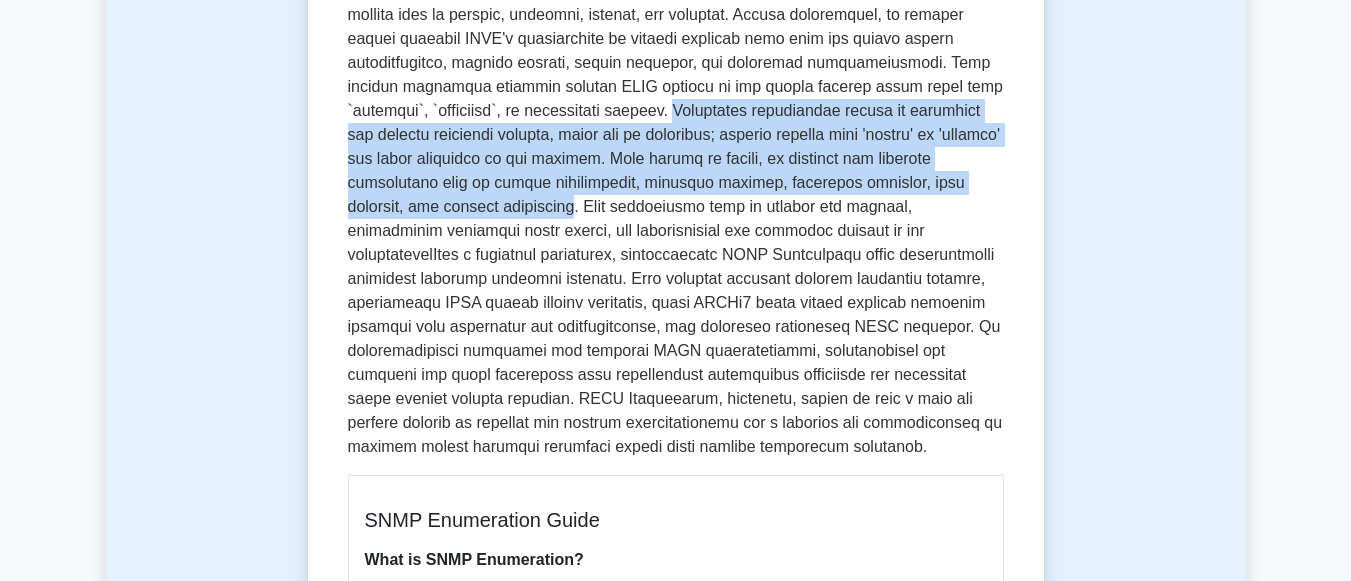 drag, startPoint x: 595, startPoint y: 110, endPoint x: 416, endPoint y: 207, distance: 203.59273 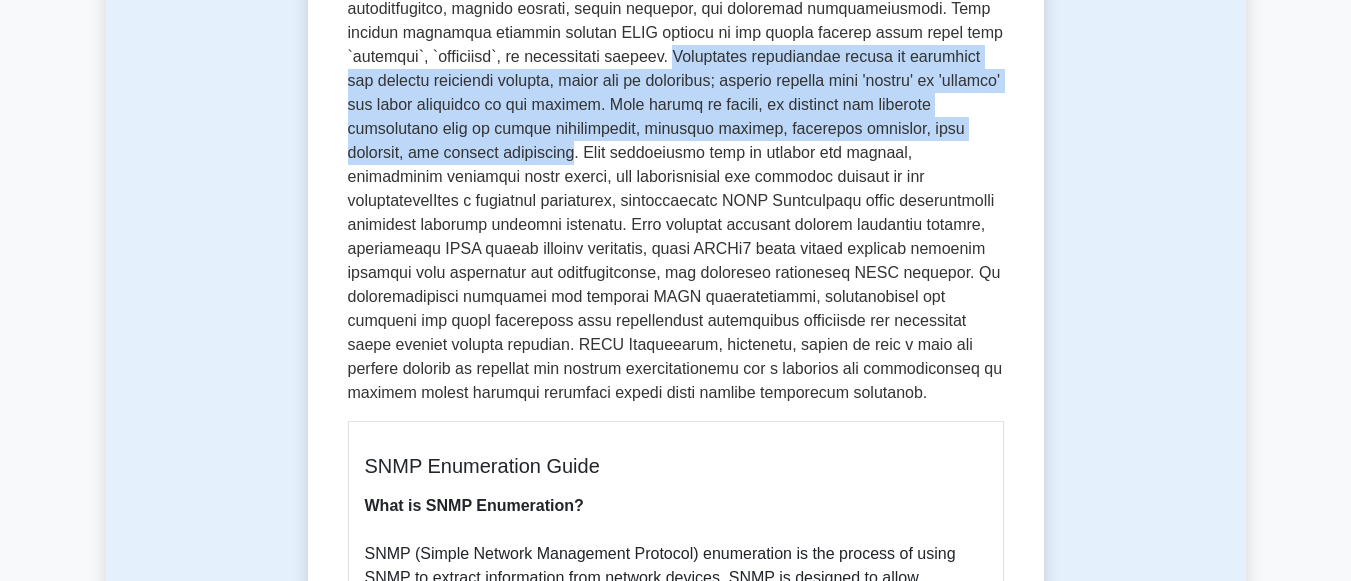 scroll, scrollTop: 500, scrollLeft: 0, axis: vertical 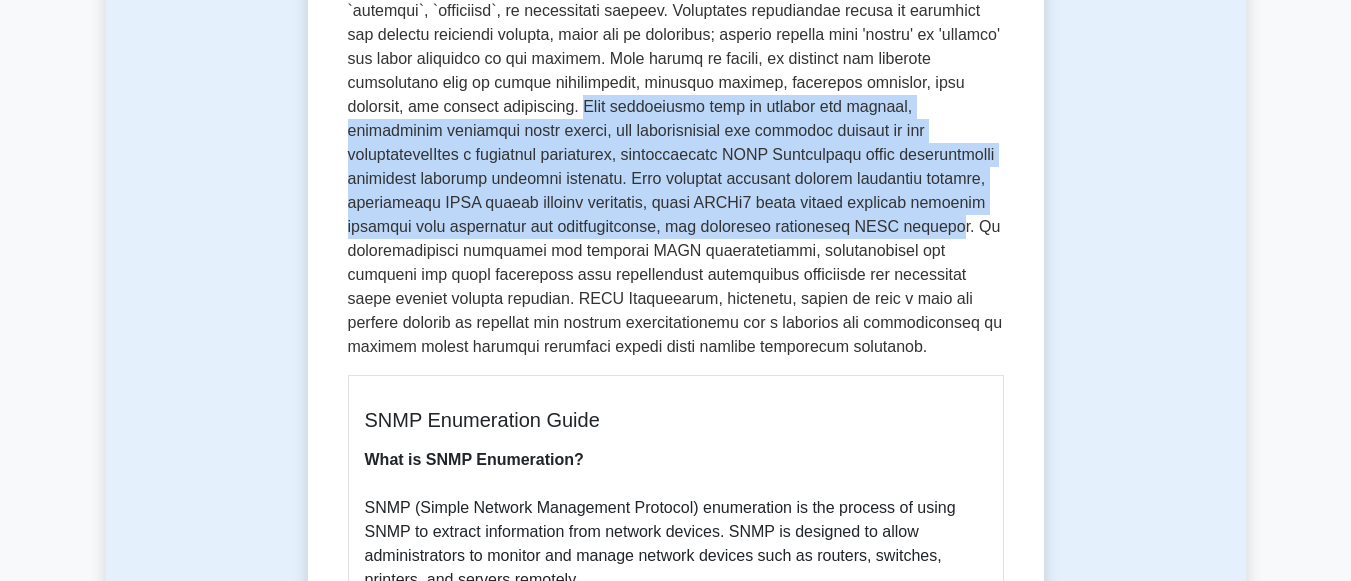 drag, startPoint x: 422, startPoint y: 104, endPoint x: 730, endPoint y: 235, distance: 334.70135 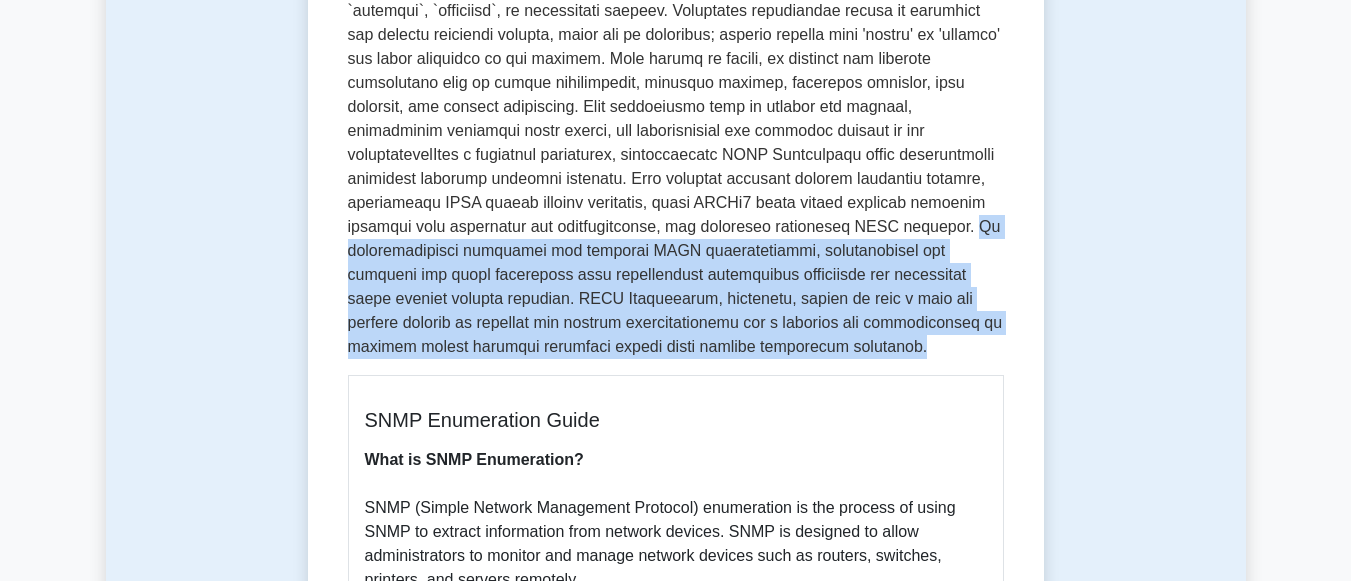 drag, startPoint x: 744, startPoint y: 231, endPoint x: 769, endPoint y: 350, distance: 121.597694 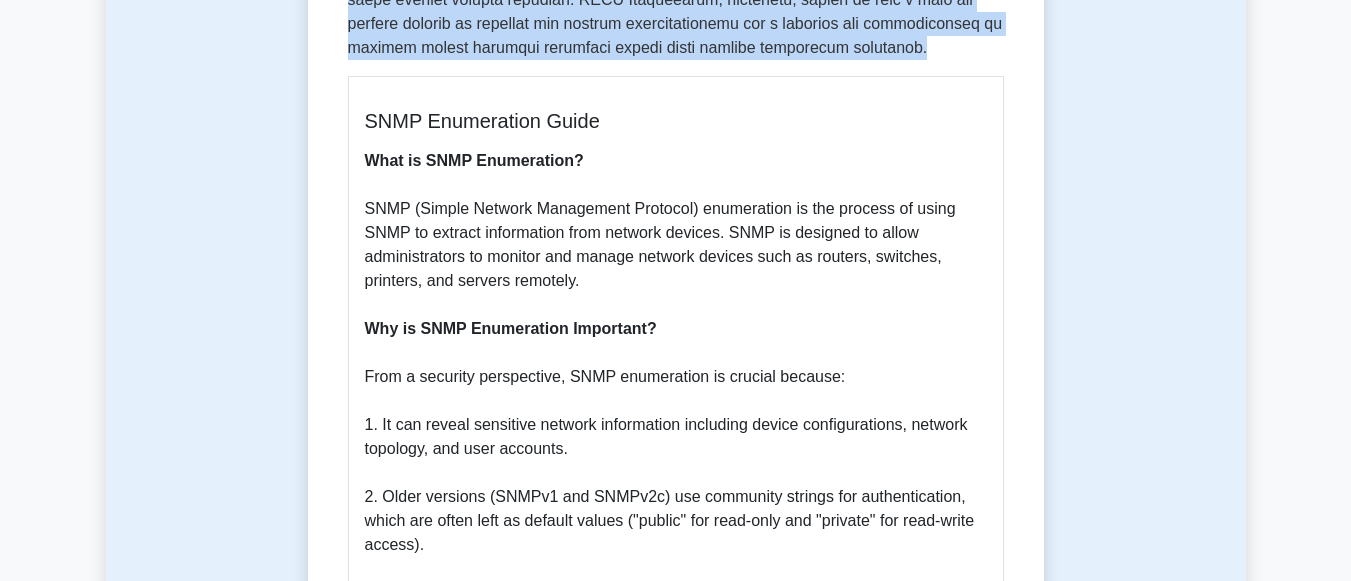 scroll, scrollTop: 800, scrollLeft: 0, axis: vertical 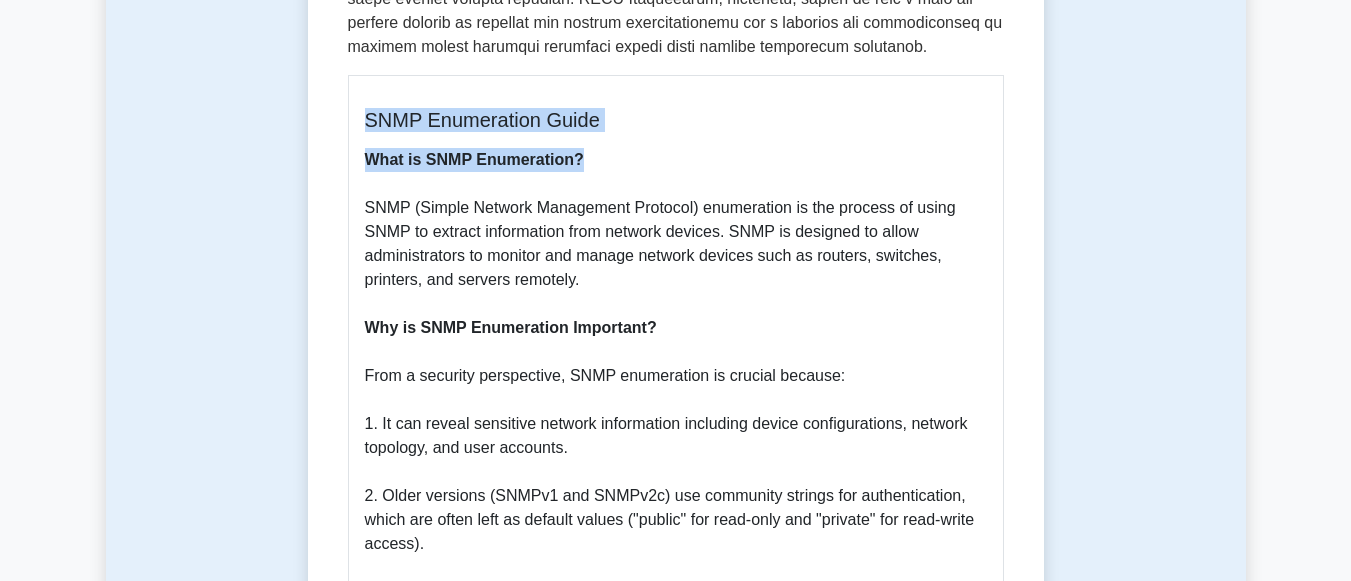 drag, startPoint x: 363, startPoint y: 123, endPoint x: 668, endPoint y: 148, distance: 306.0229 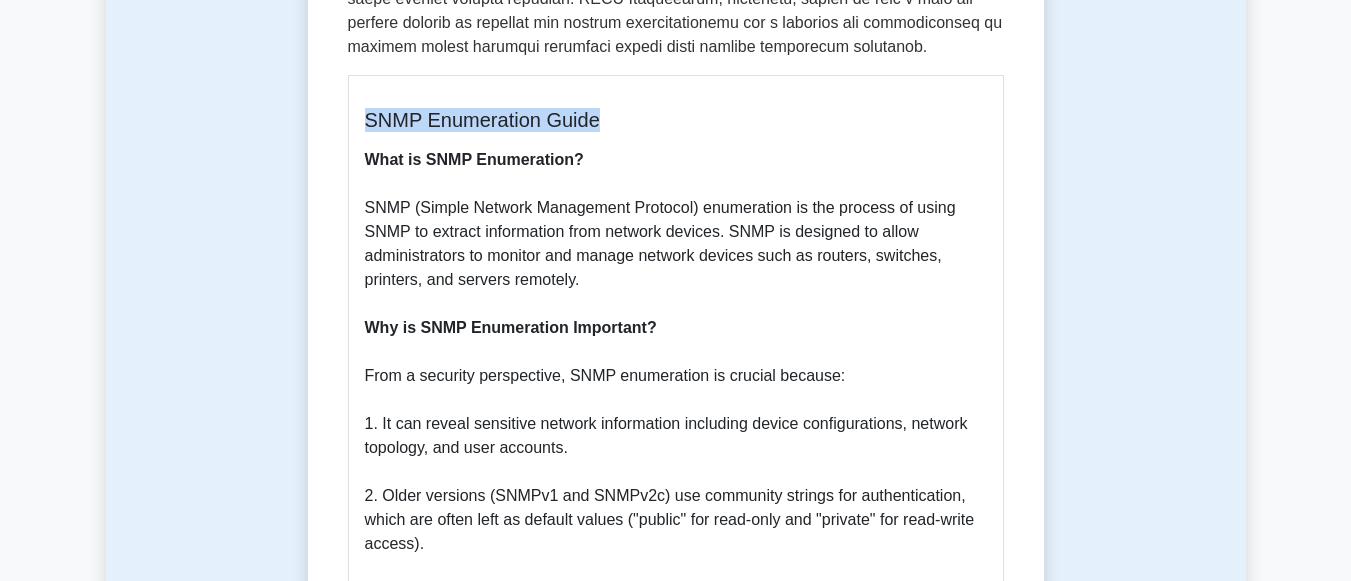 drag, startPoint x: 361, startPoint y: 114, endPoint x: 669, endPoint y: 120, distance: 308.05844 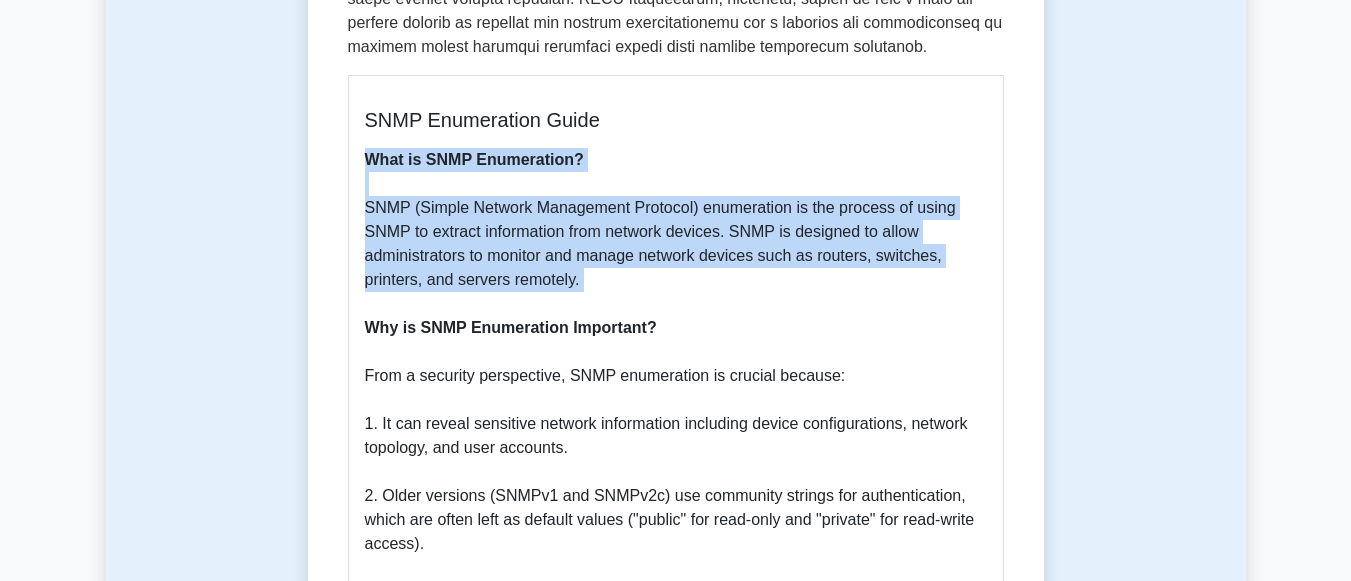 drag, startPoint x: 364, startPoint y: 157, endPoint x: 674, endPoint y: 304, distance: 343.08746 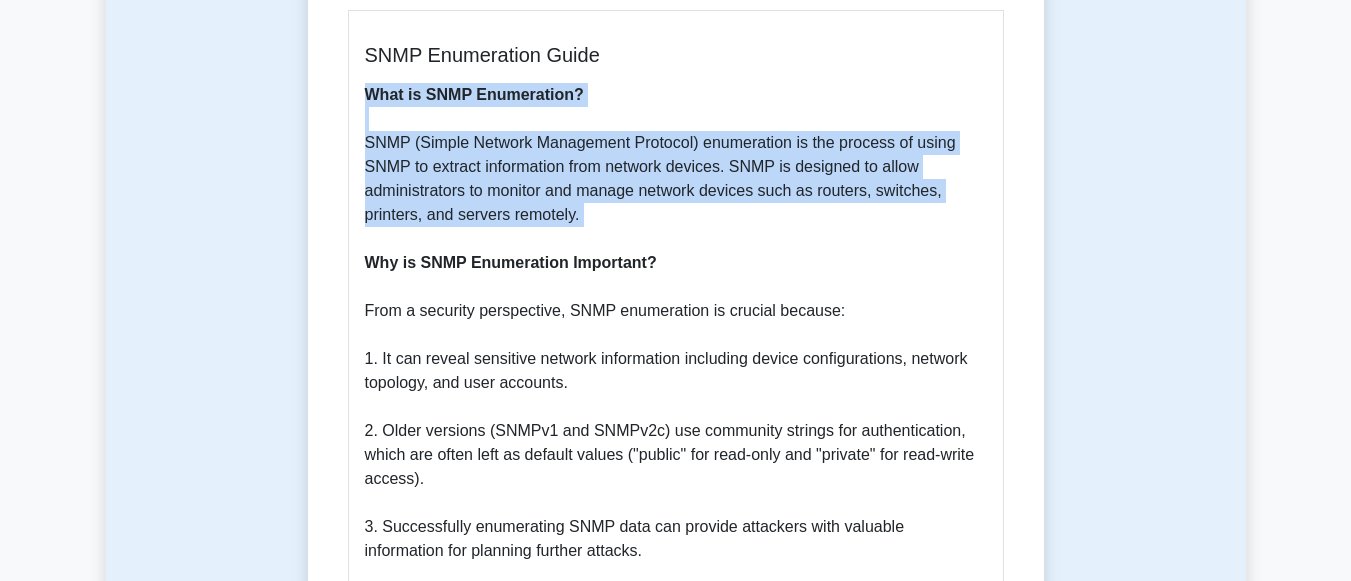 scroll, scrollTop: 900, scrollLeft: 0, axis: vertical 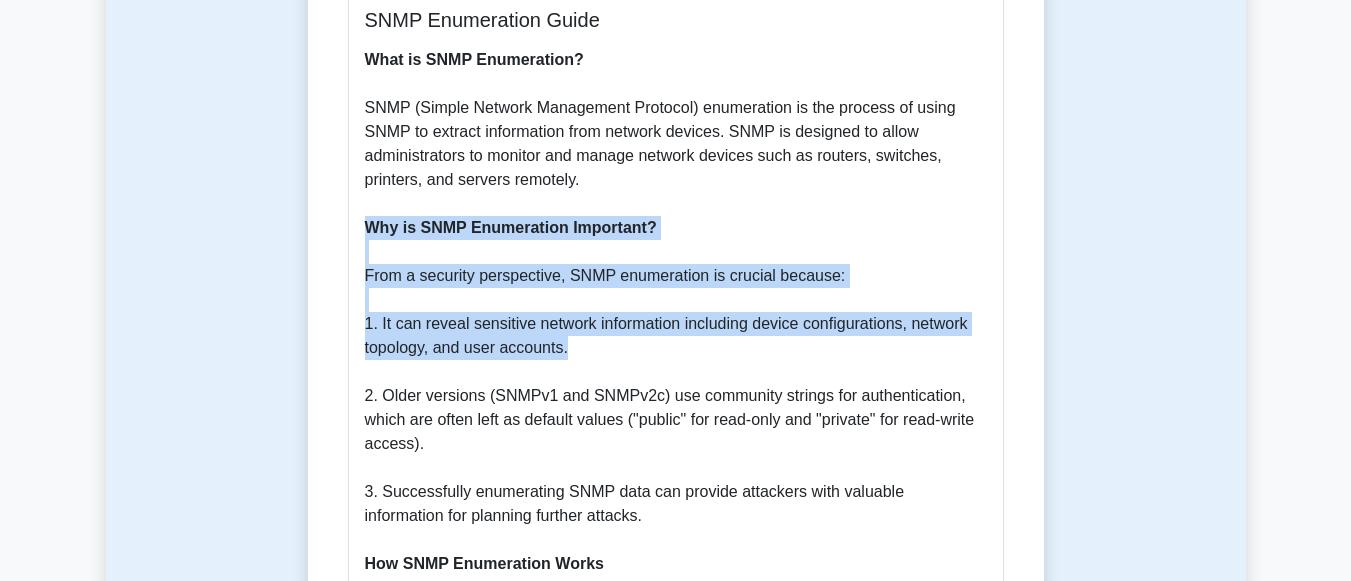 drag, startPoint x: 363, startPoint y: 226, endPoint x: 659, endPoint y: 348, distance: 320.15622 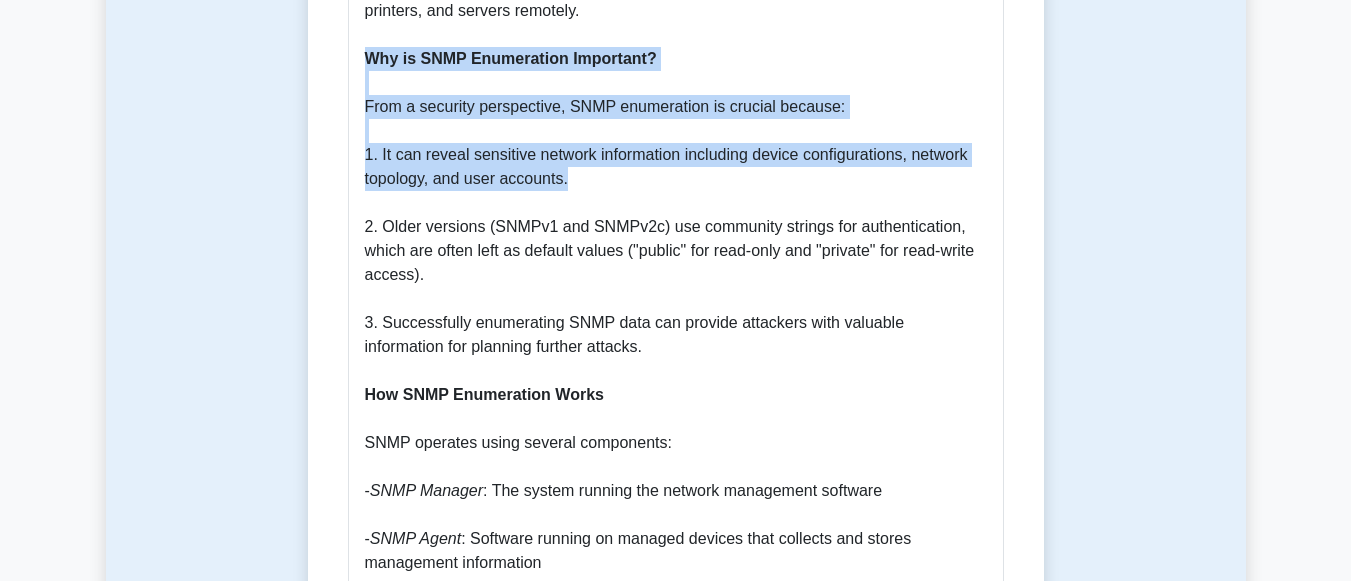 scroll, scrollTop: 1100, scrollLeft: 0, axis: vertical 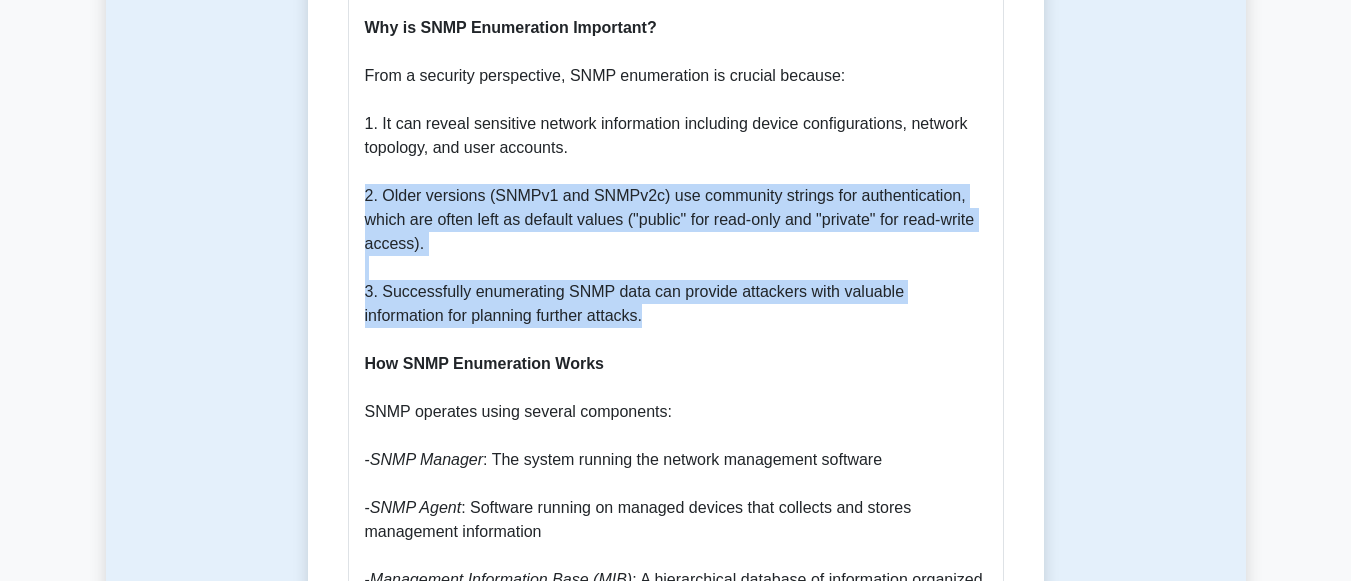 drag, startPoint x: 367, startPoint y: 199, endPoint x: 593, endPoint y: 328, distance: 260.2249 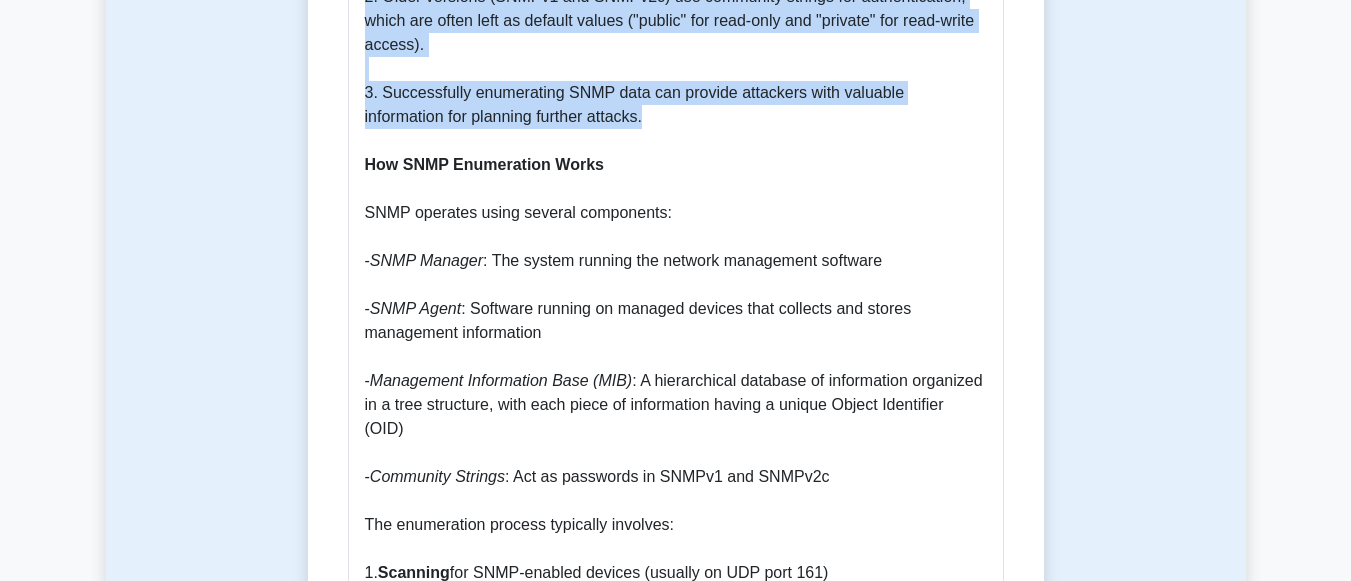 scroll, scrollTop: 1300, scrollLeft: 0, axis: vertical 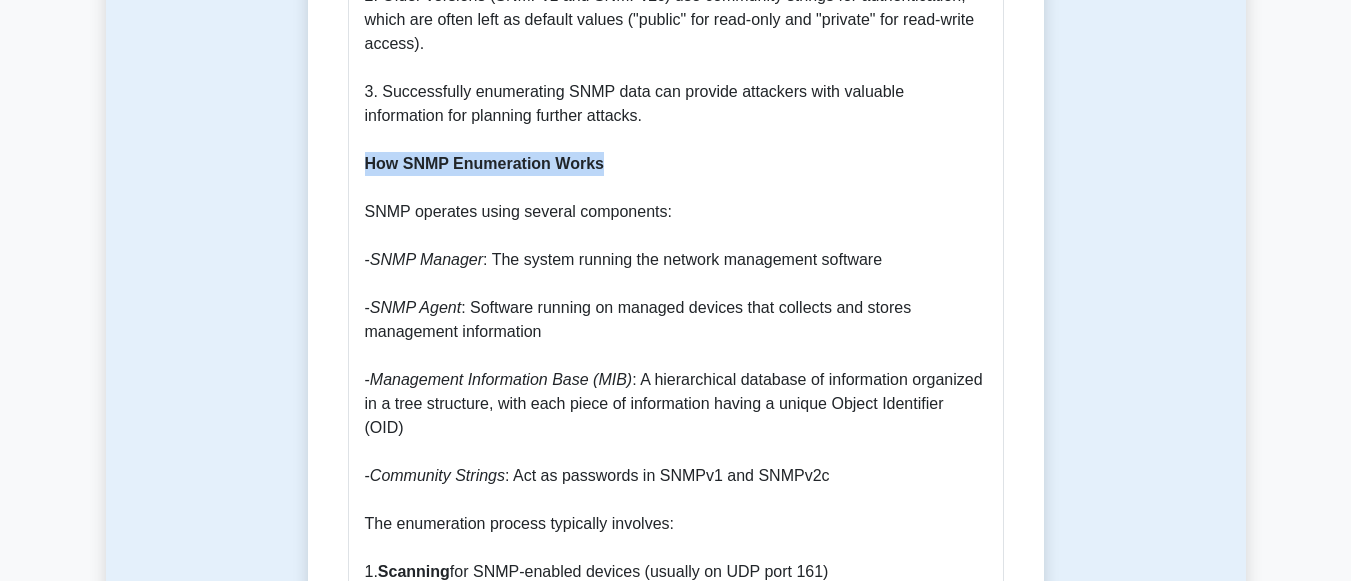 drag, startPoint x: 361, startPoint y: 165, endPoint x: 678, endPoint y: 169, distance: 317.02524 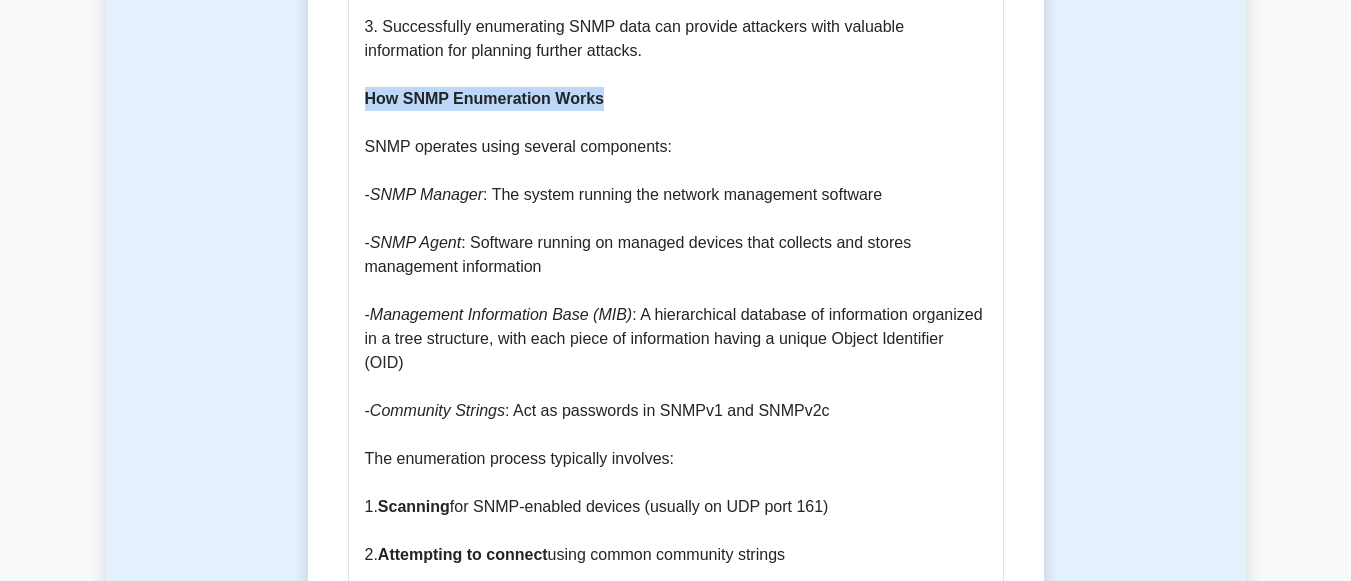scroll, scrollTop: 1400, scrollLeft: 0, axis: vertical 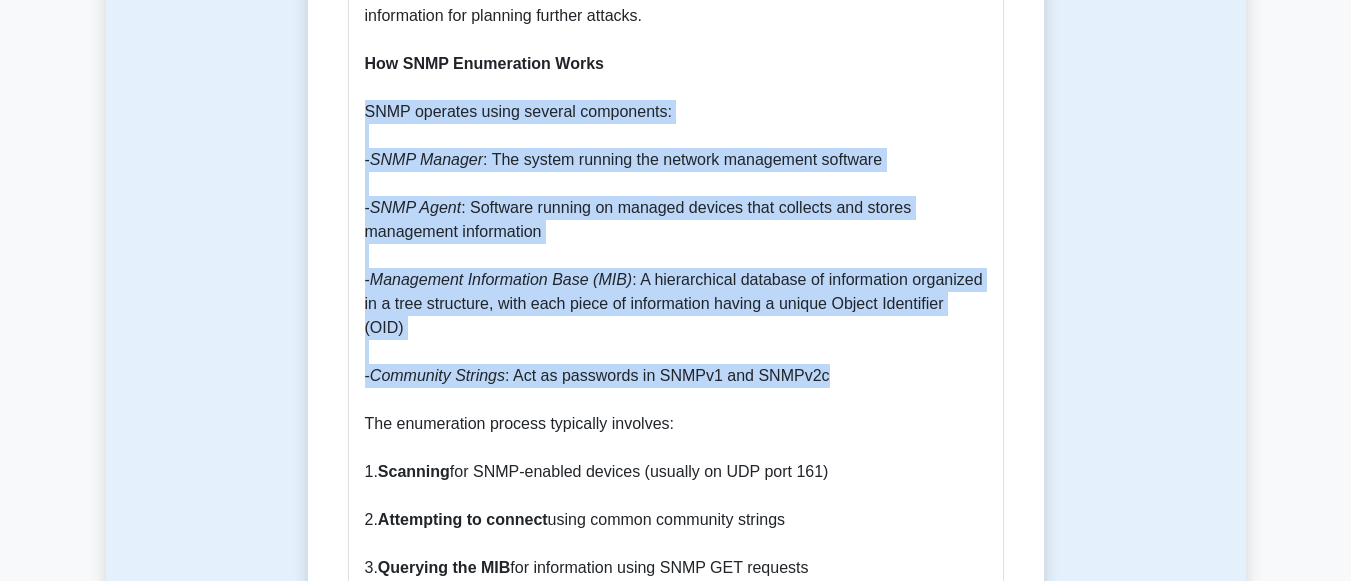 drag, startPoint x: 364, startPoint y: 104, endPoint x: 830, endPoint y: 377, distance: 540.0787 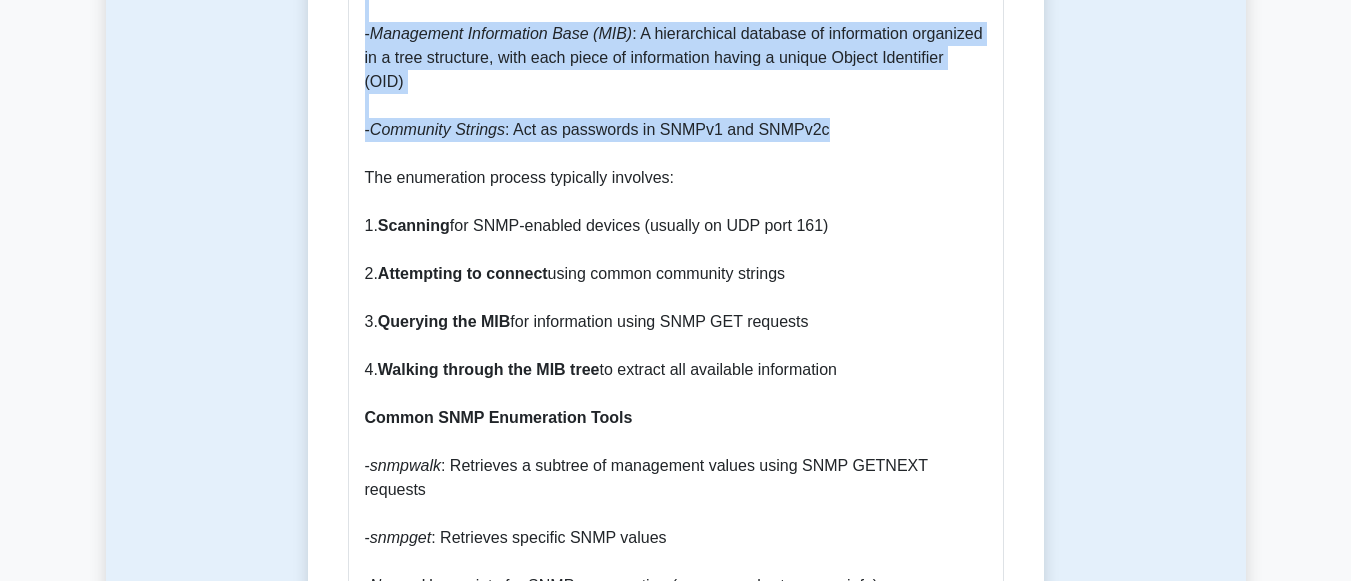 scroll, scrollTop: 1600, scrollLeft: 0, axis: vertical 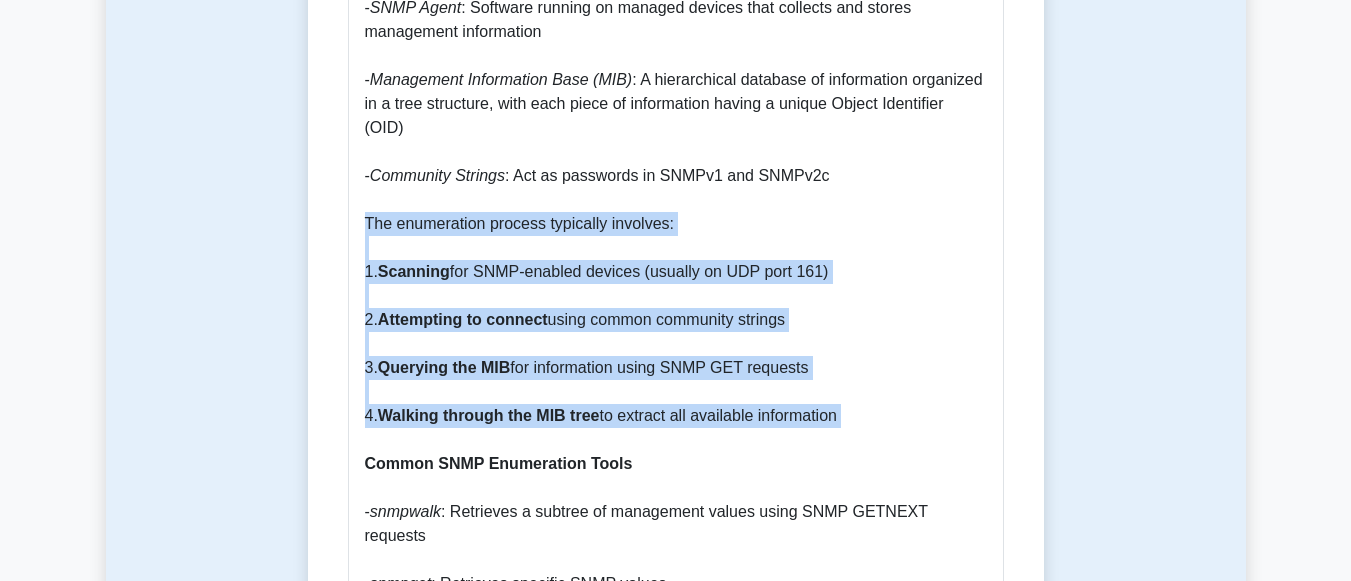 drag, startPoint x: 366, startPoint y: 225, endPoint x: 651, endPoint y: 441, distance: 357.60452 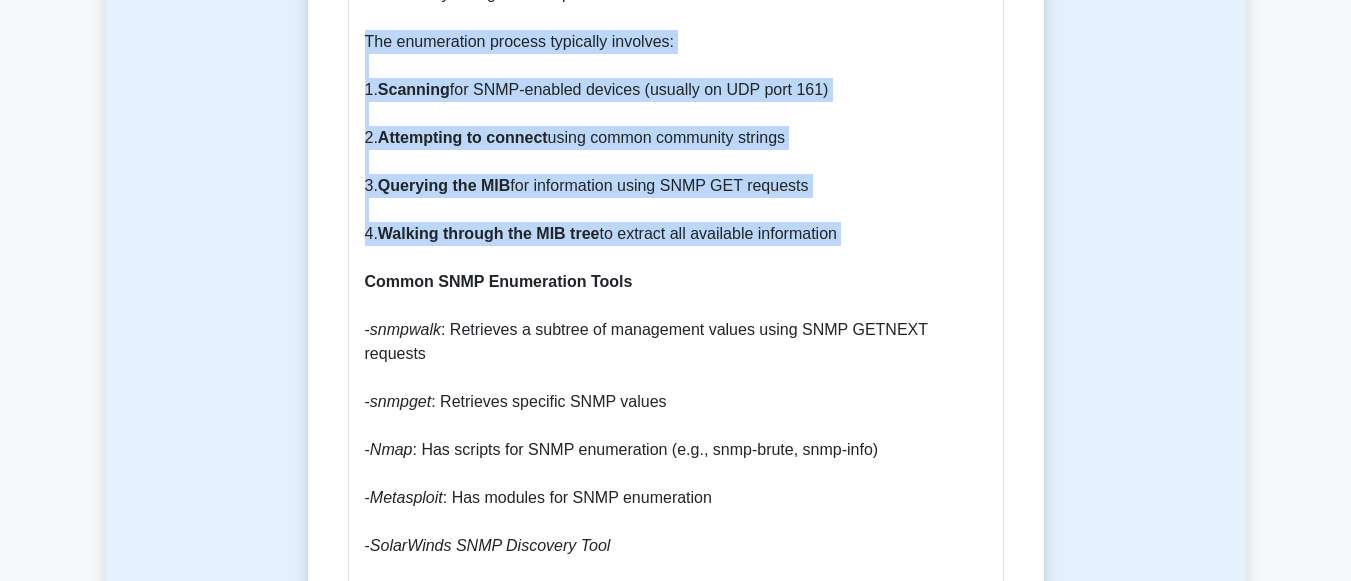 scroll, scrollTop: 1800, scrollLeft: 0, axis: vertical 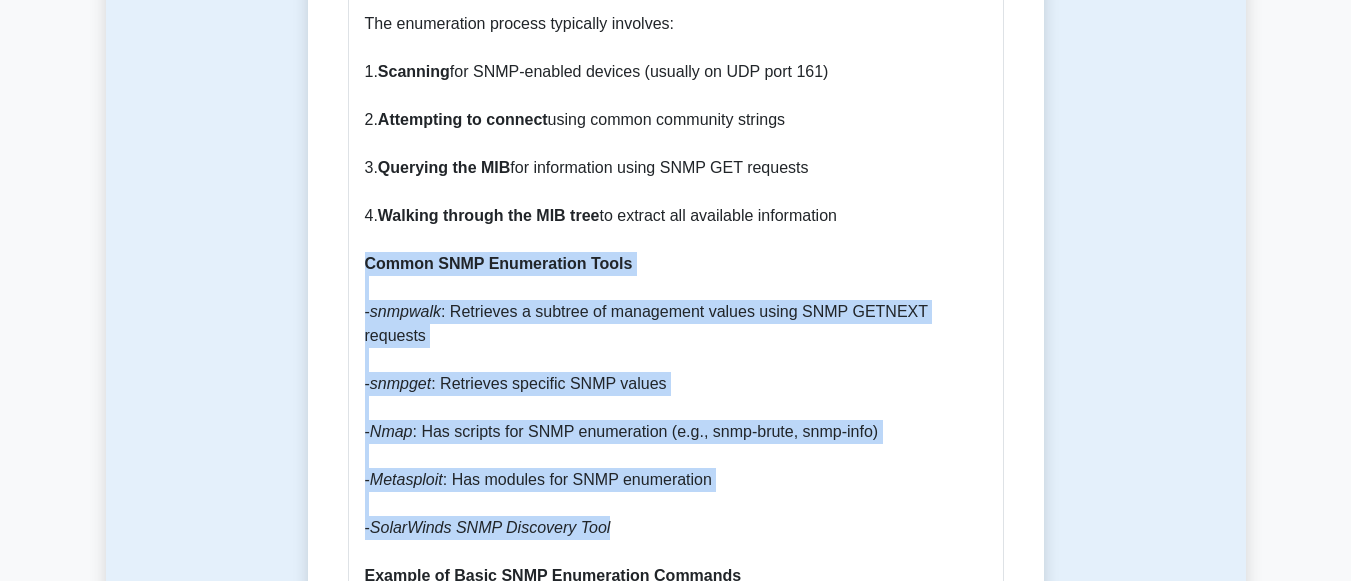 drag, startPoint x: 366, startPoint y: 269, endPoint x: 627, endPoint y: 505, distance: 351.8764 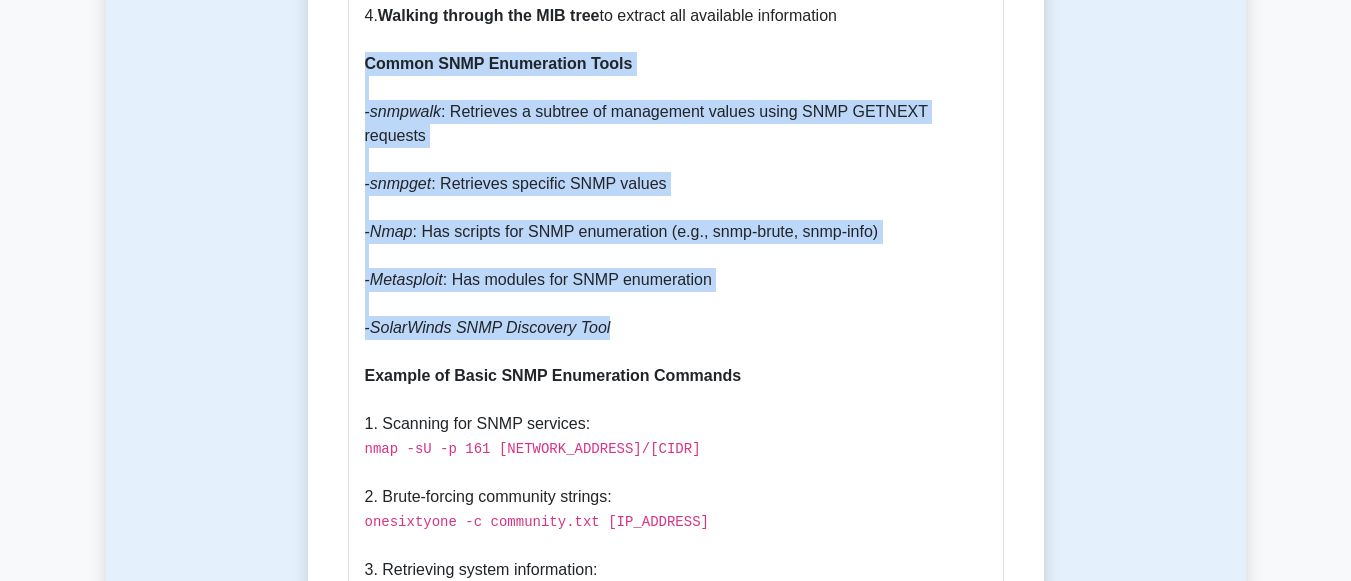 scroll, scrollTop: 2100, scrollLeft: 0, axis: vertical 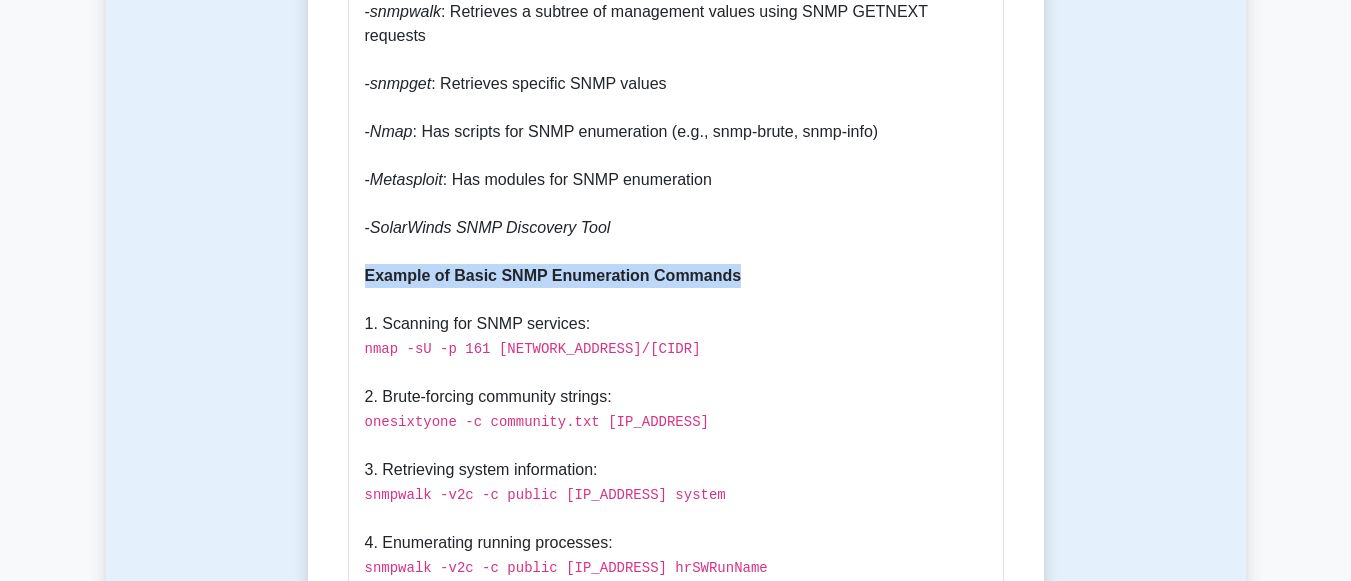 drag, startPoint x: 366, startPoint y: 251, endPoint x: 792, endPoint y: 258, distance: 426.0575 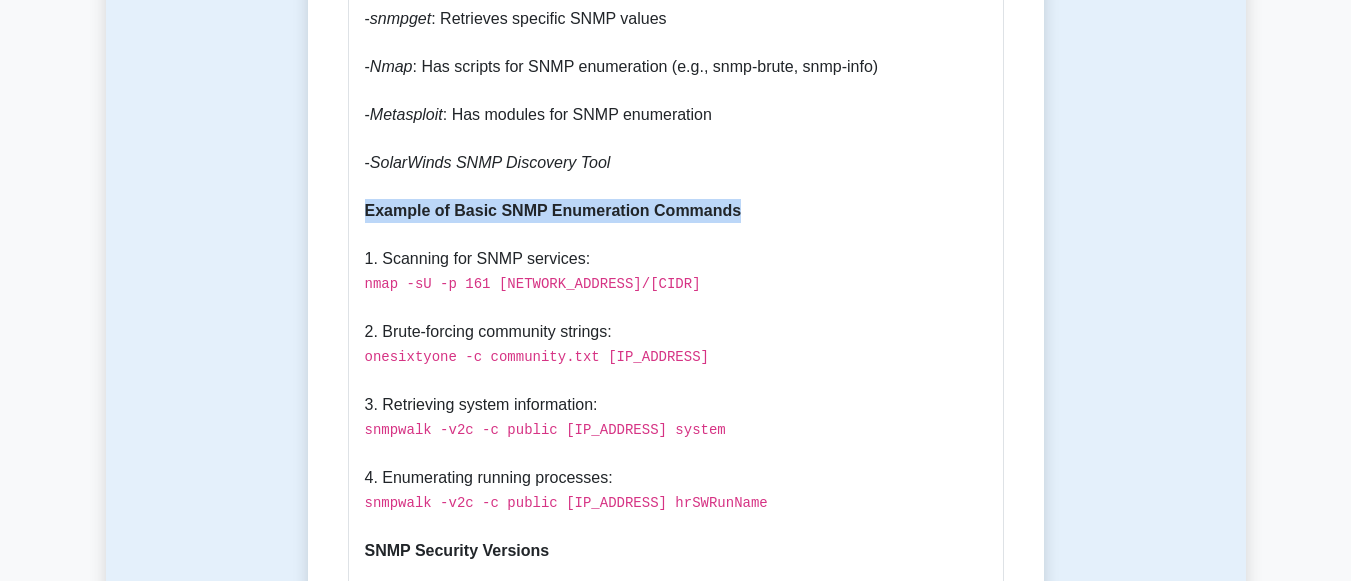 scroll, scrollTop: 2200, scrollLeft: 0, axis: vertical 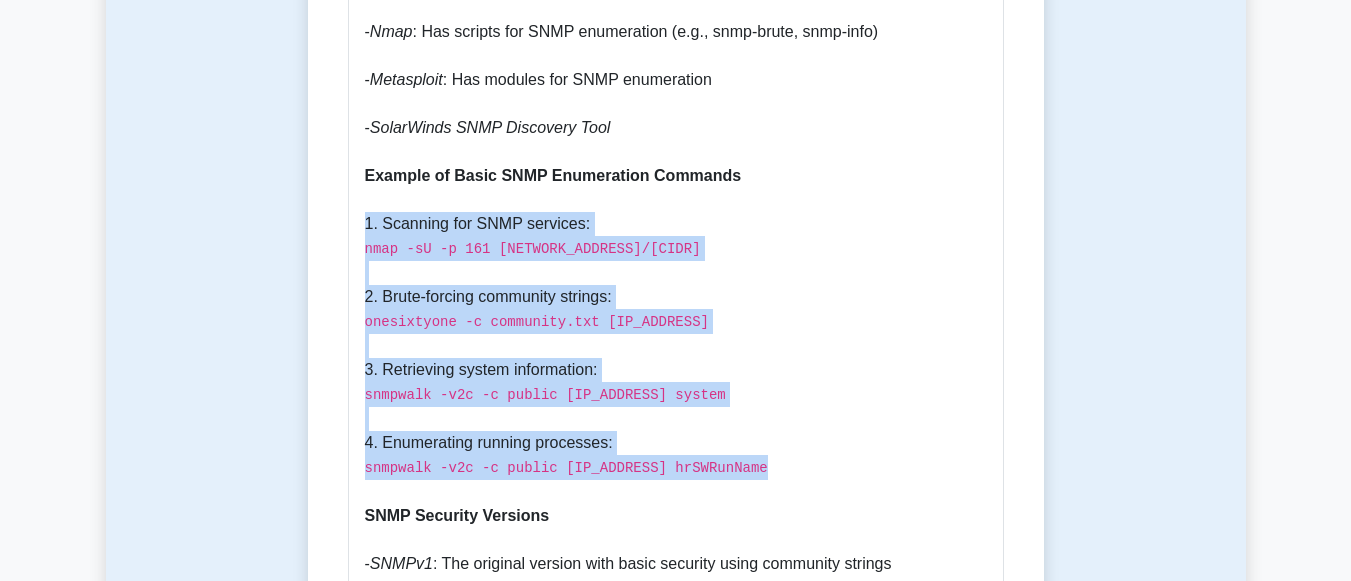 drag, startPoint x: 360, startPoint y: 190, endPoint x: 806, endPoint y: 453, distance: 517.7692 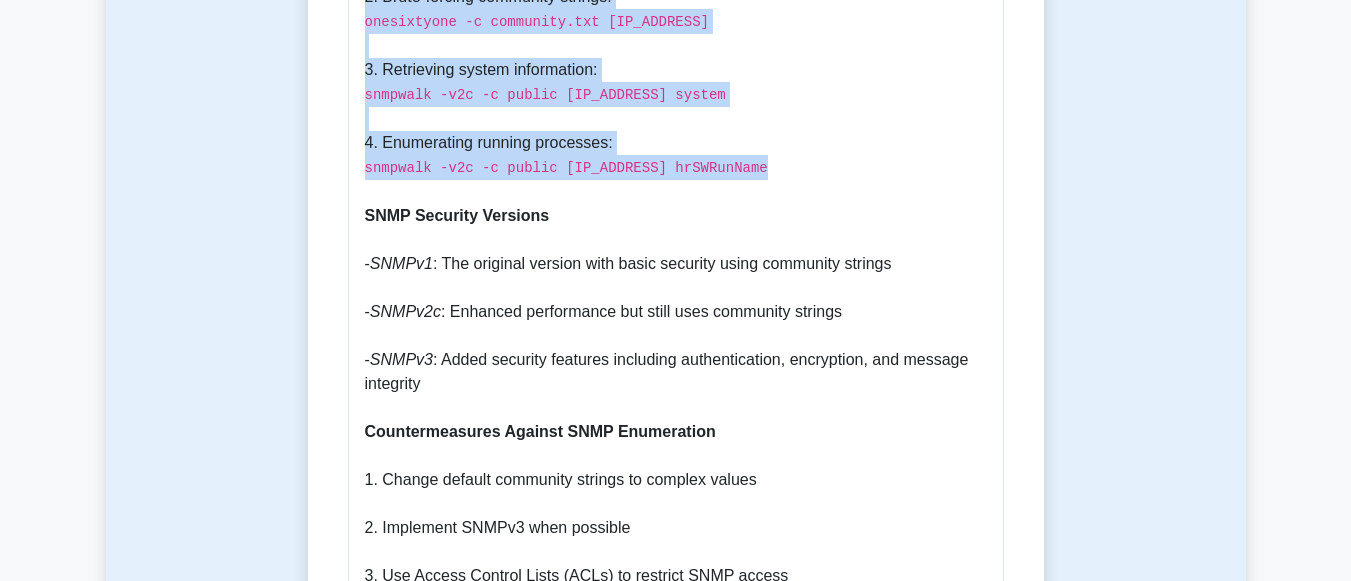 scroll, scrollTop: 2600, scrollLeft: 0, axis: vertical 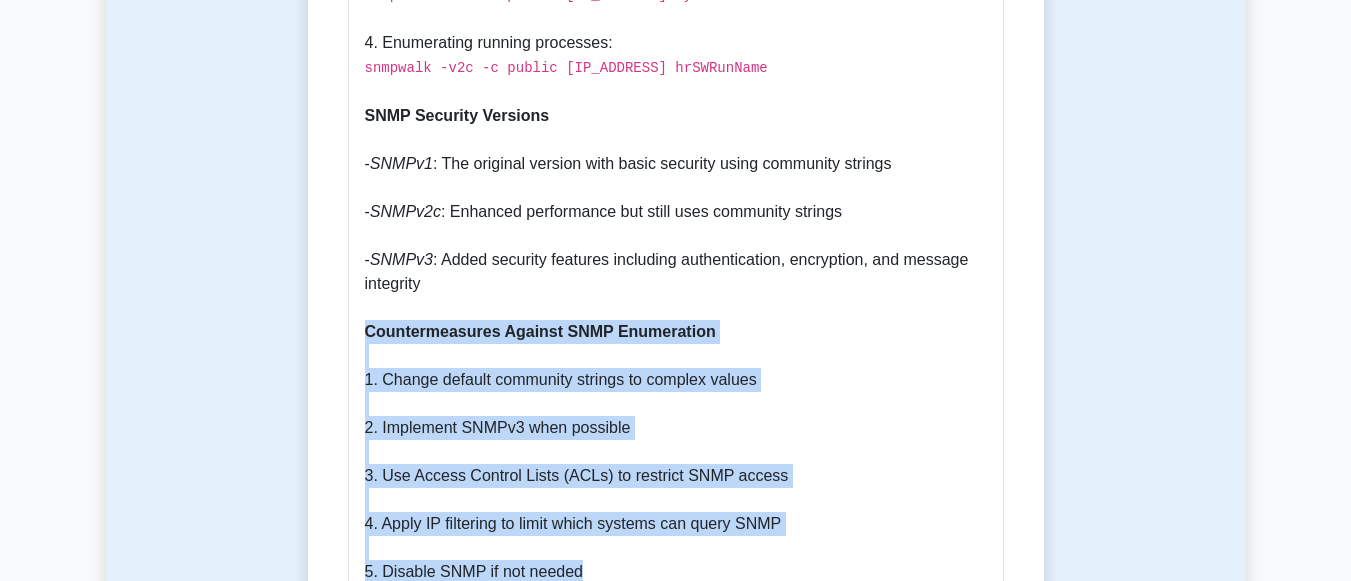 drag, startPoint x: 367, startPoint y: 316, endPoint x: 604, endPoint y: 552, distance: 334.46225 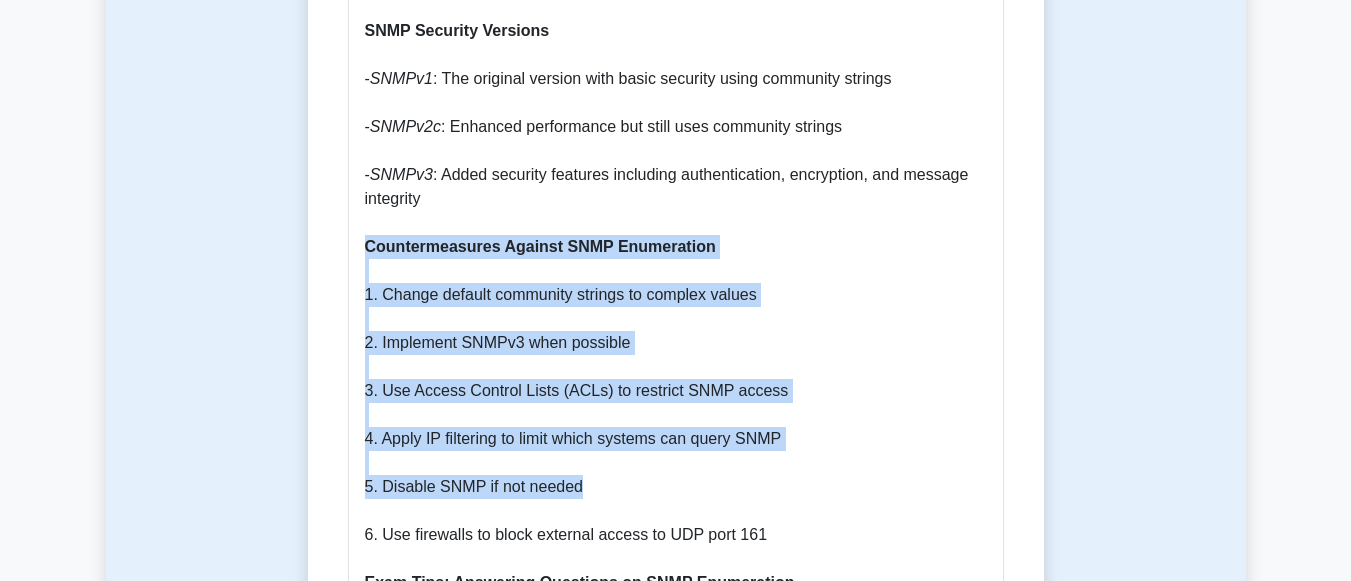 scroll, scrollTop: 2800, scrollLeft: 0, axis: vertical 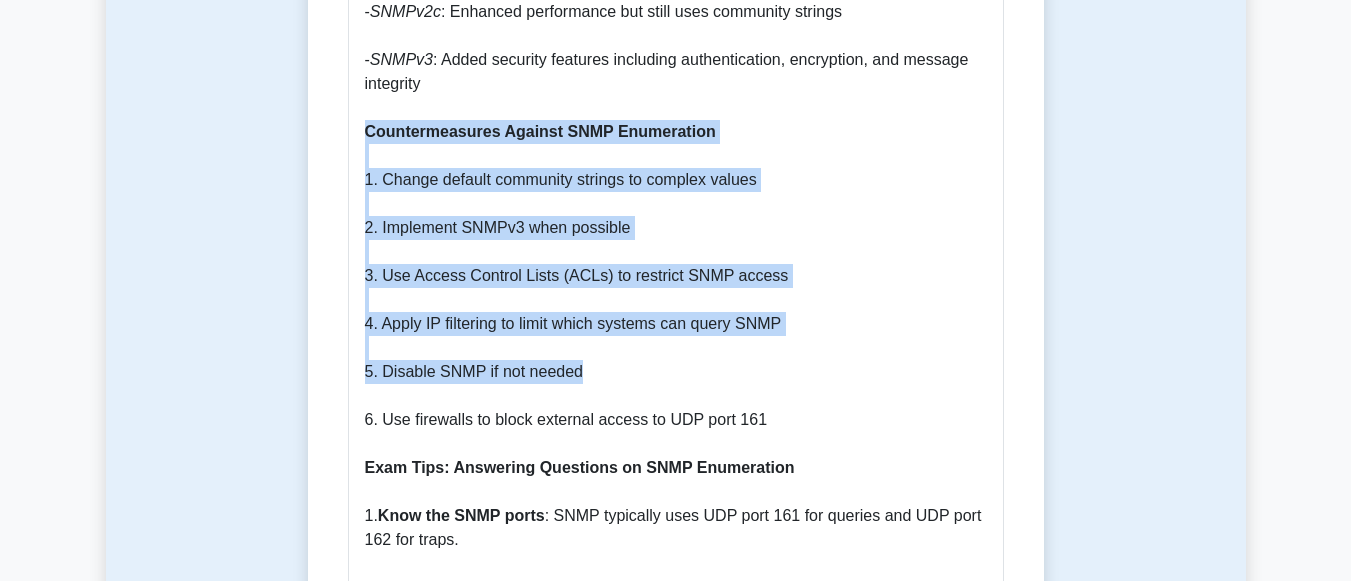 click on "What is SNMP Enumeration? SNMP (Simple Network Management Protocol) enumeration is the process of using SNMP to extract information from network devices. SNMP is designed to allow administrators to monitor and manage network devices such as routers, switches, printers, and servers remotely. Why is SNMP Enumeration Important? From a security perspective, SNMP enumeration is crucial because: 1. It can reveal sensitive network information including device configurations, network topology, and user accounts. 2. Older versions (SNMPv1 and SNMPv2c) use community strings for authentication, which are often left as default values ("public" for read-only and "private" for read-write access). 3. Successfully enumerating SNMP data can provide attackers with valuable information for planning further attacks. How SNMP Enumeration Works SNMP operates using several components: -  SNMP Manager : The system running the network management software -  SNMP Agent -  Management Information Base (MIB) -  Community Strings 1.  2." at bounding box center [676, -338] 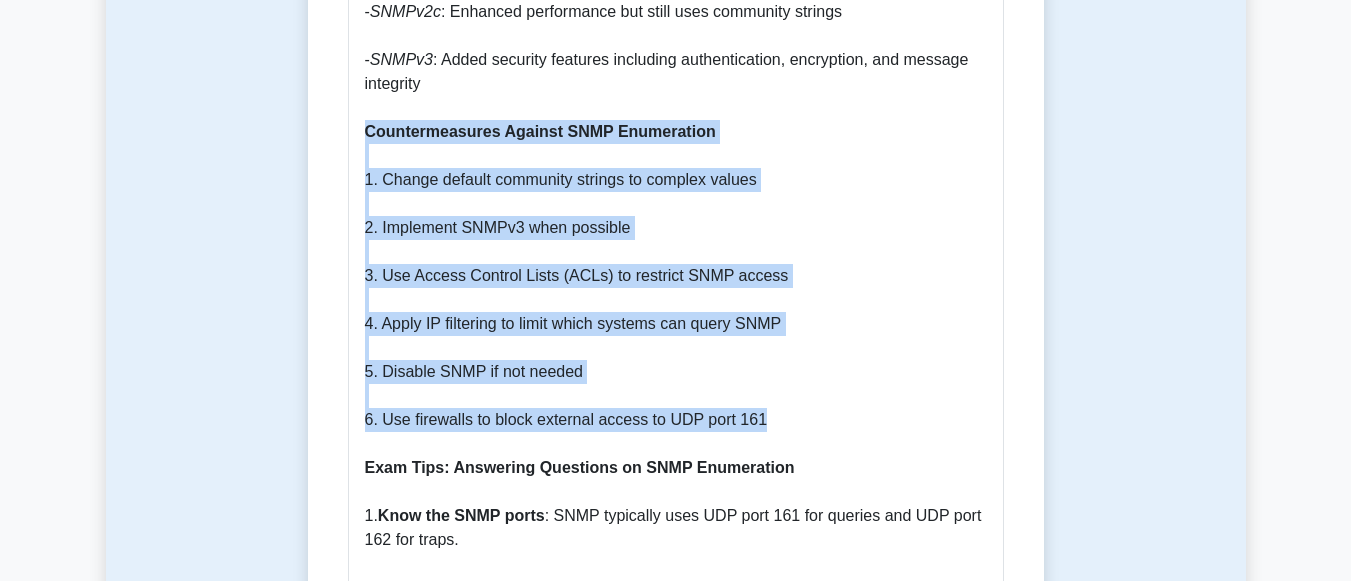 drag, startPoint x: 367, startPoint y: 111, endPoint x: 816, endPoint y: 398, distance: 532.88837 